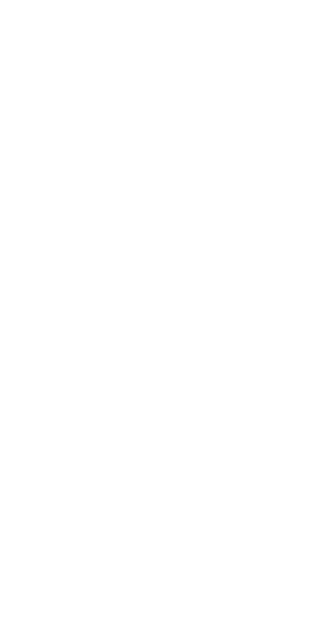 scroll, scrollTop: 0, scrollLeft: 0, axis: both 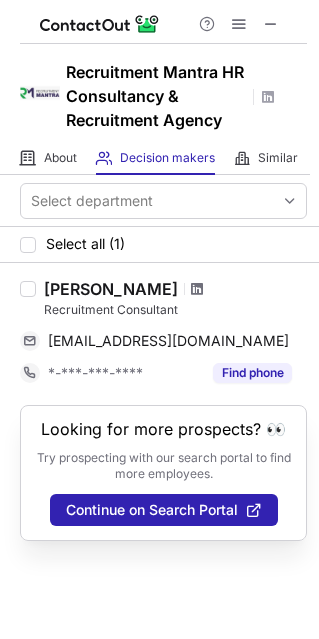 click at bounding box center (197, 289) 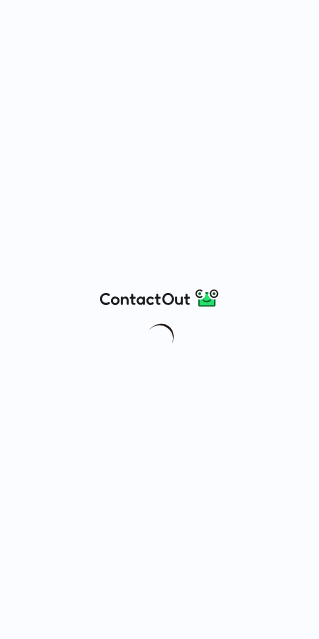 scroll, scrollTop: 0, scrollLeft: 0, axis: both 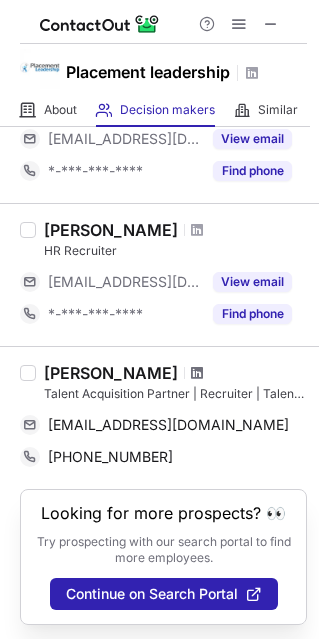 click at bounding box center (197, 373) 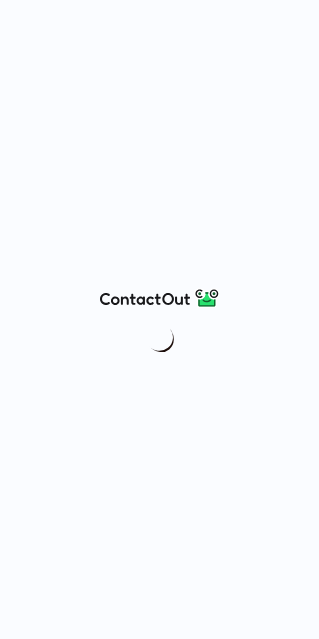 scroll, scrollTop: 0, scrollLeft: 0, axis: both 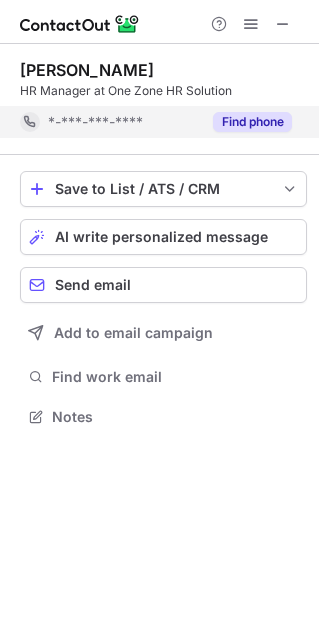 click on "Find phone" at bounding box center (252, 122) 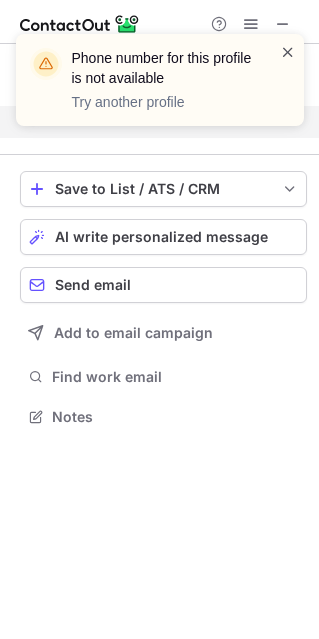 click at bounding box center [288, 52] 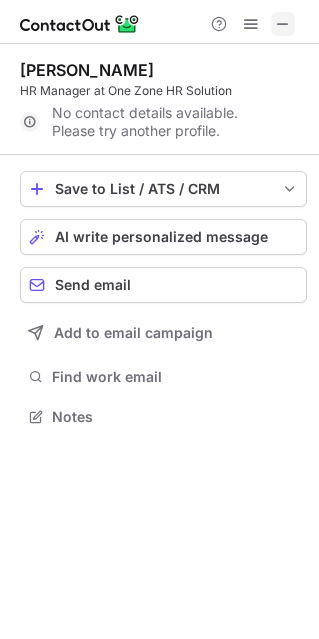 click at bounding box center (283, 24) 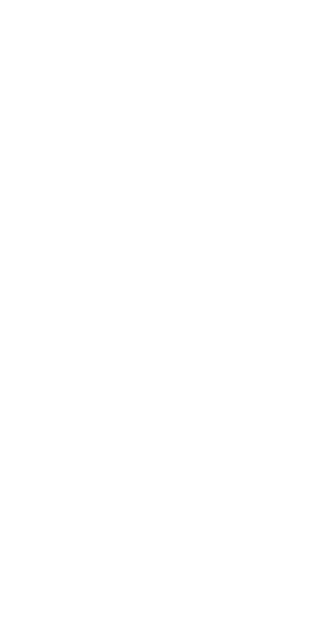 scroll, scrollTop: 0, scrollLeft: 0, axis: both 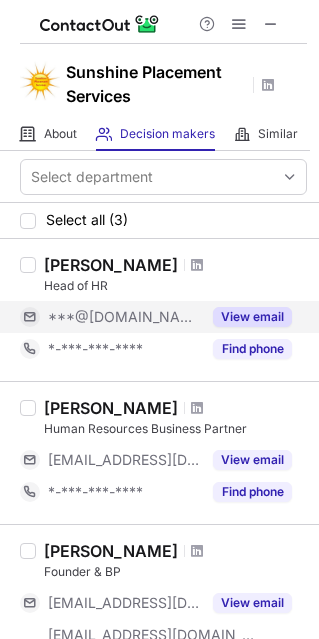 click on "View email" at bounding box center [252, 317] 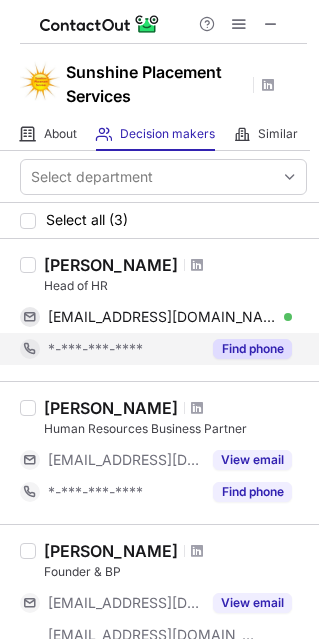 click on "Find phone" at bounding box center (252, 349) 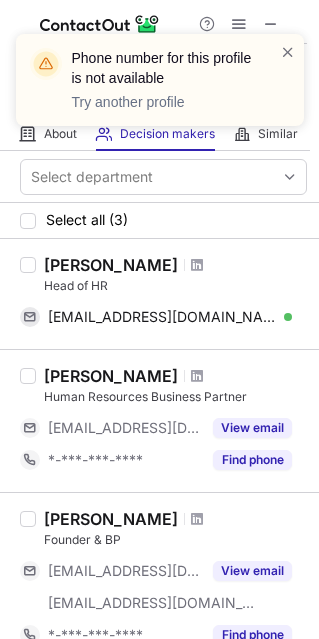 scroll, scrollTop: 178, scrollLeft: 0, axis: vertical 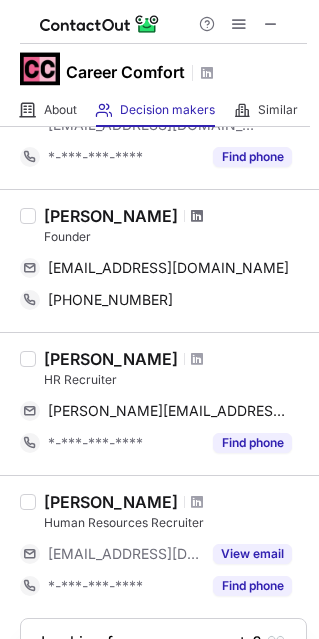click at bounding box center [197, 216] 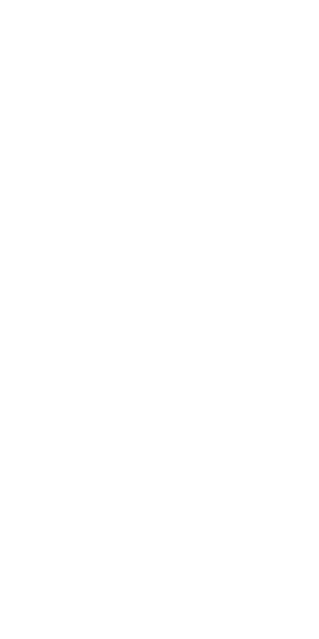 scroll, scrollTop: 0, scrollLeft: 0, axis: both 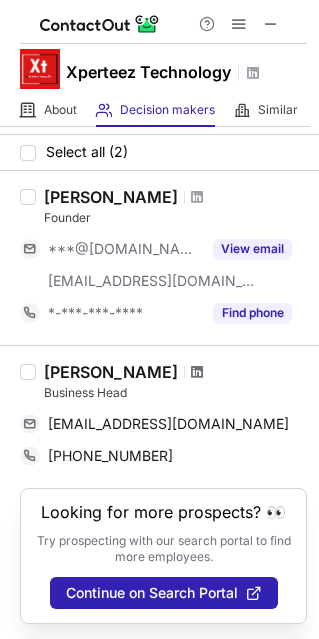click at bounding box center [197, 372] 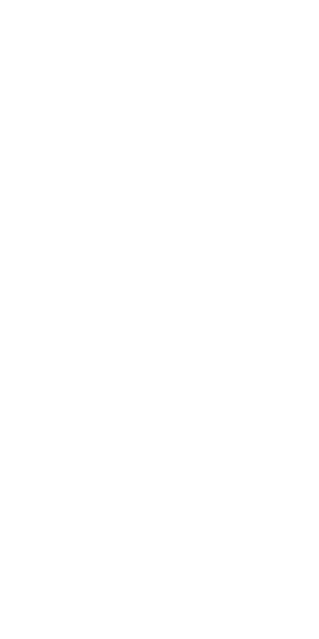 scroll, scrollTop: 0, scrollLeft: 0, axis: both 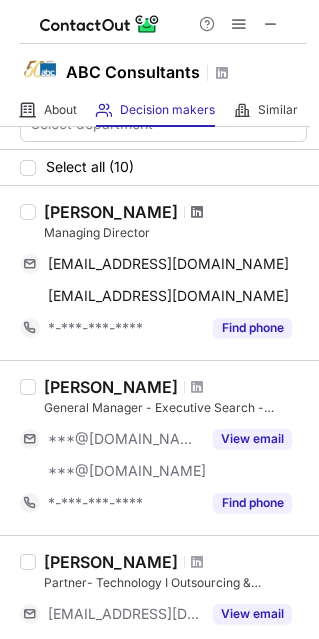 click at bounding box center (197, 212) 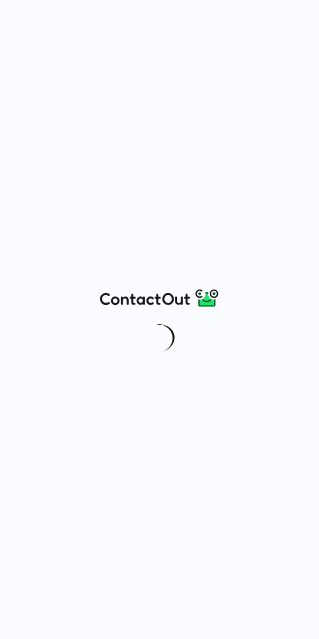 scroll, scrollTop: 0, scrollLeft: 0, axis: both 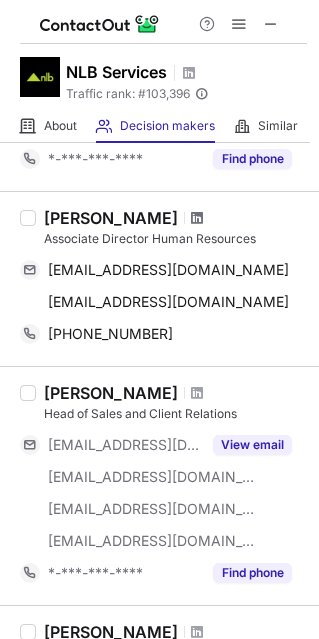 click at bounding box center [197, 218] 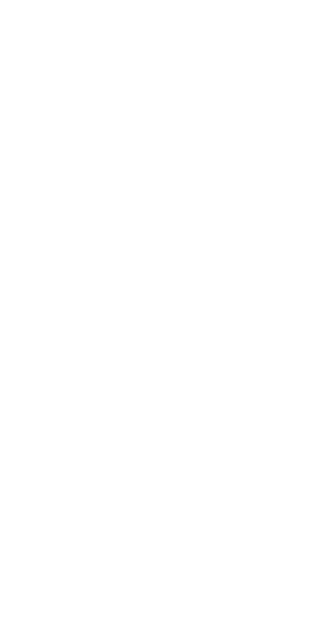 scroll, scrollTop: 0, scrollLeft: 0, axis: both 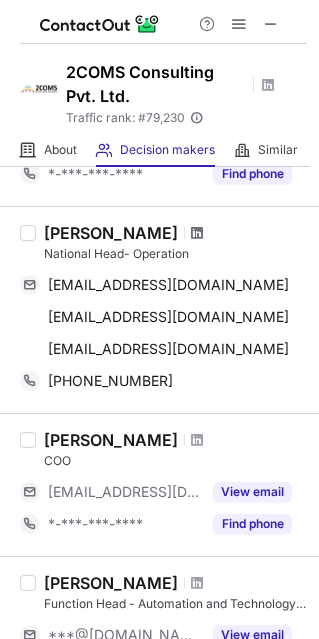 click at bounding box center [197, 233] 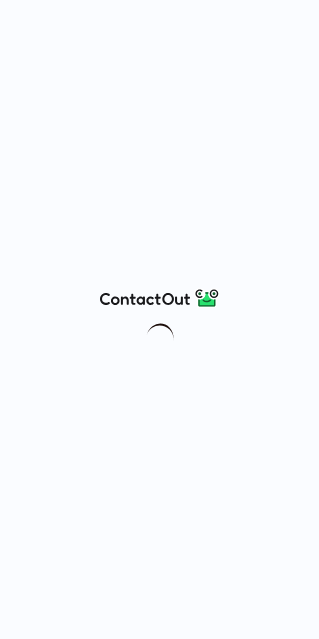 scroll, scrollTop: 0, scrollLeft: 0, axis: both 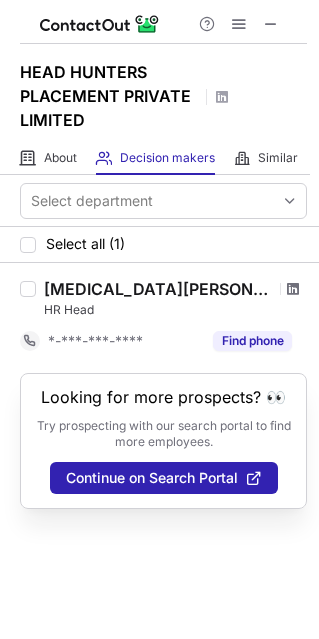 click at bounding box center [293, 289] 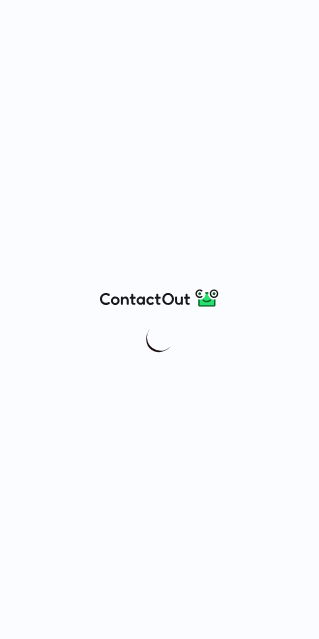 scroll, scrollTop: 0, scrollLeft: 0, axis: both 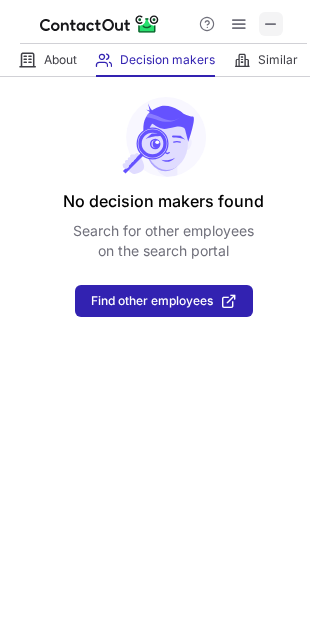 click at bounding box center [271, 24] 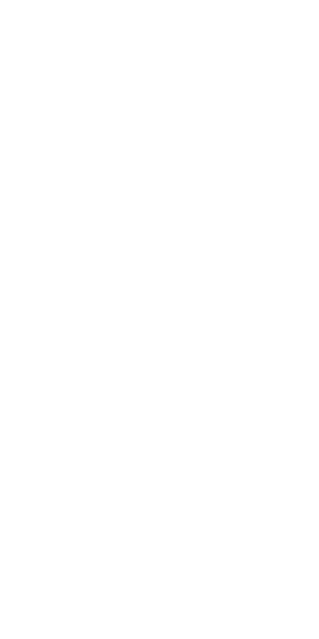 scroll, scrollTop: 0, scrollLeft: 0, axis: both 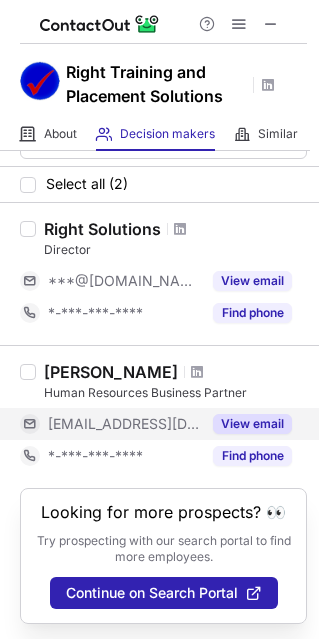 click on "View email" at bounding box center (252, 424) 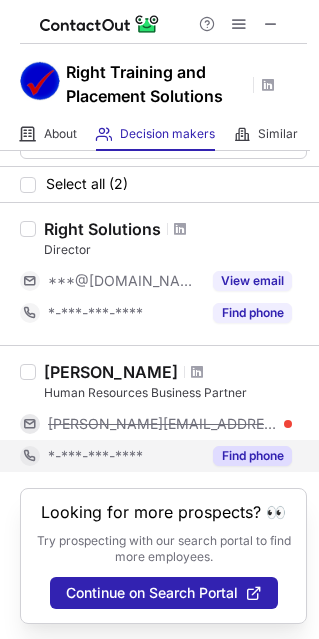 click on "Find phone" at bounding box center (252, 456) 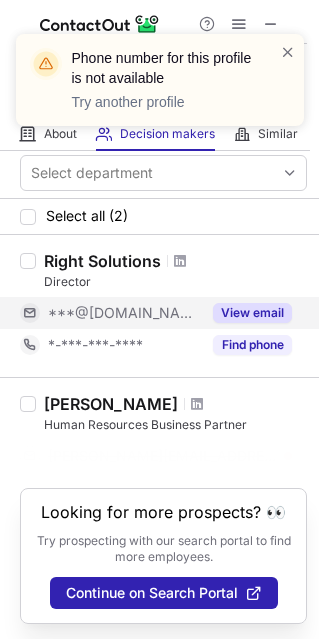 scroll, scrollTop: 0, scrollLeft: 0, axis: both 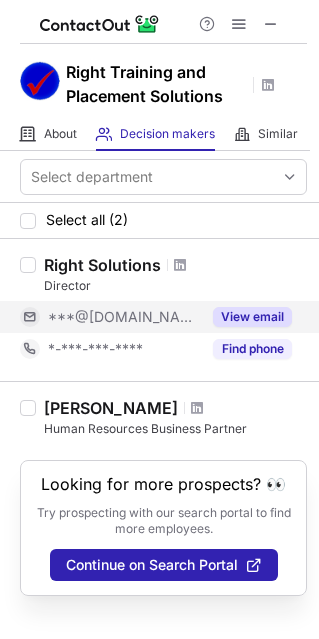 click on "View email" at bounding box center (252, 317) 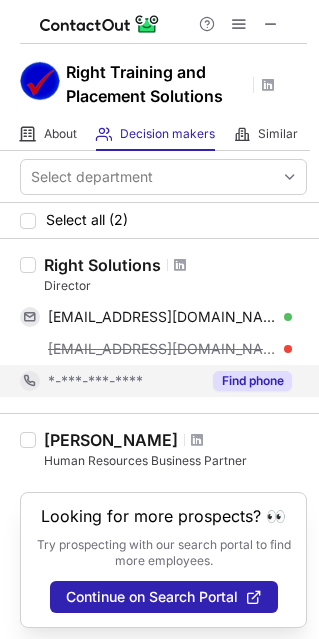 click on "Find phone" at bounding box center (252, 381) 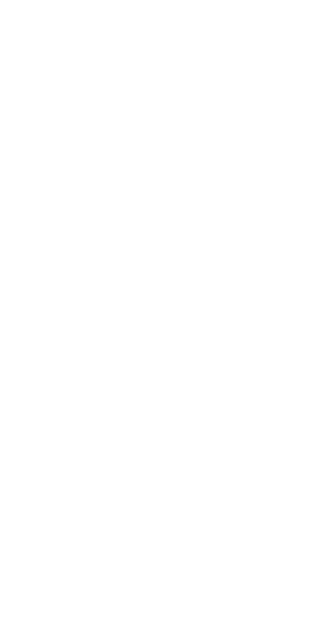 scroll, scrollTop: 0, scrollLeft: 0, axis: both 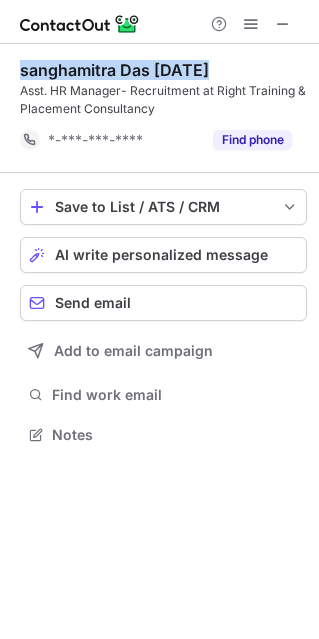 drag, startPoint x: 22, startPoint y: 73, endPoint x: 218, endPoint y: 64, distance: 196.20653 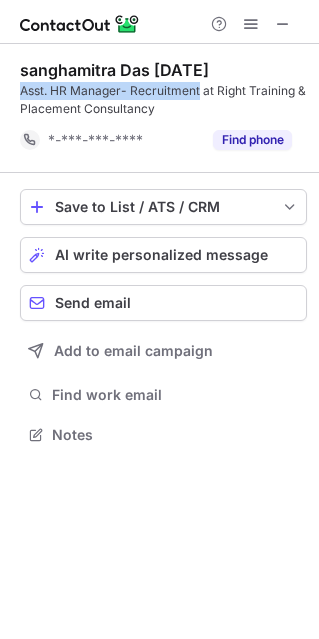 drag, startPoint x: 20, startPoint y: 90, endPoint x: 197, endPoint y: 94, distance: 177.0452 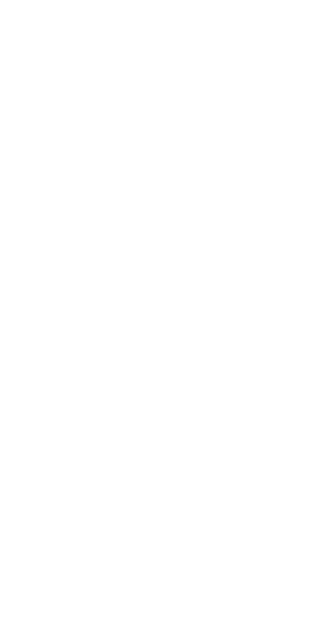 scroll, scrollTop: 0, scrollLeft: 0, axis: both 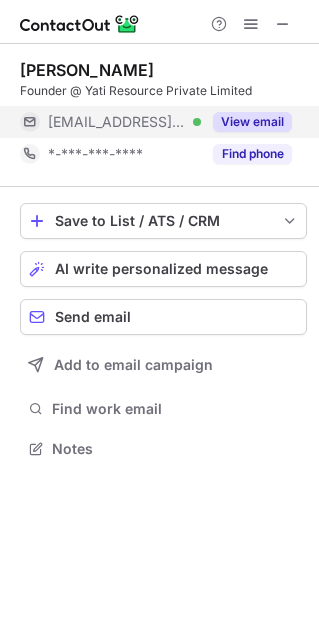 click on "View email" at bounding box center [252, 122] 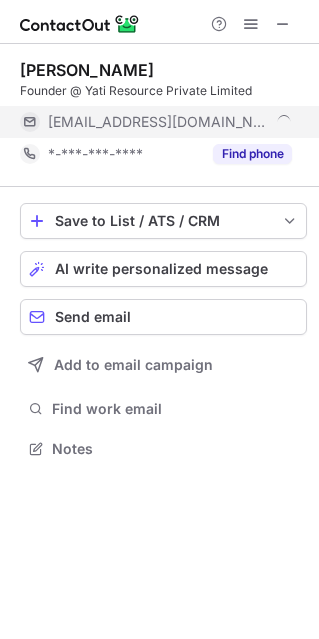 scroll, scrollTop: 10, scrollLeft: 10, axis: both 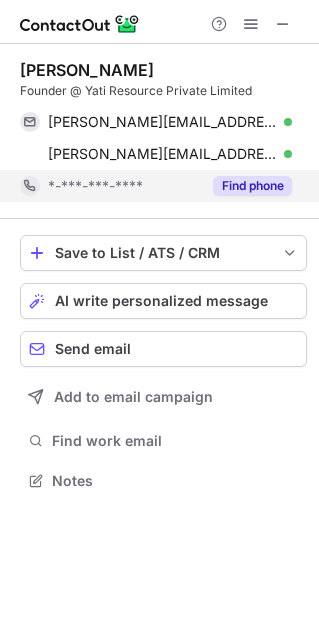 click on "Find phone" at bounding box center (252, 186) 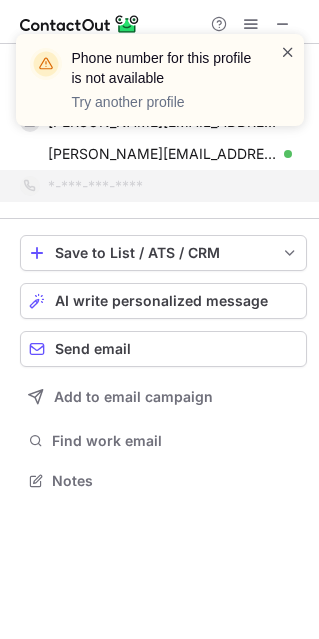 click at bounding box center (288, 52) 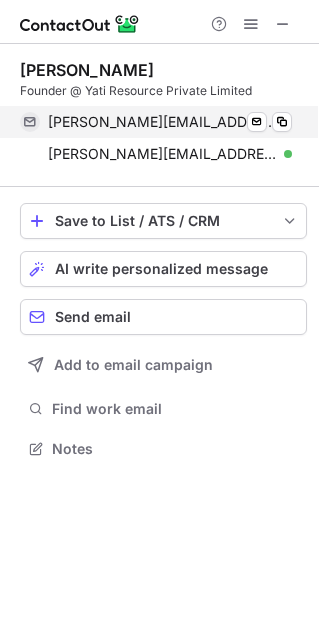 scroll, scrollTop: 434, scrollLeft: 319, axis: both 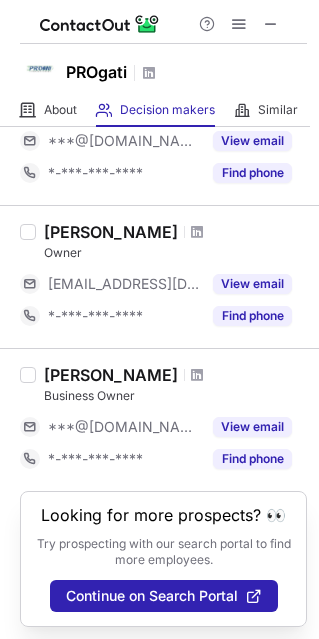 click 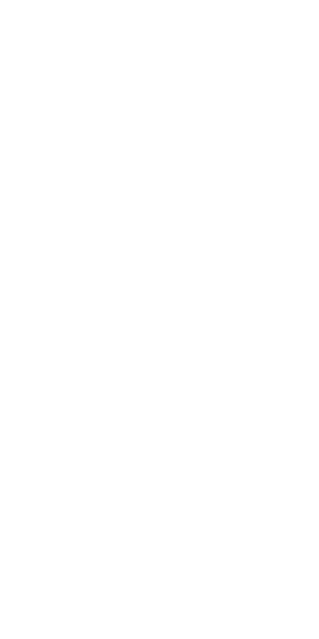 scroll, scrollTop: 0, scrollLeft: 0, axis: both 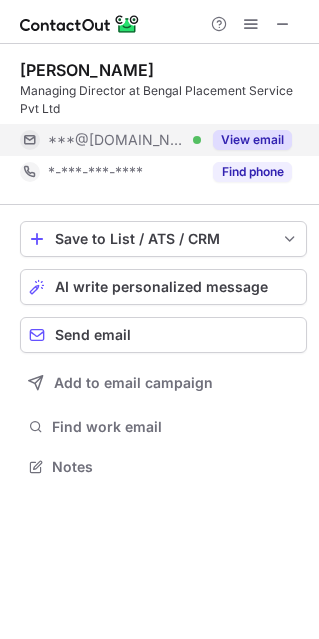 click on "View email" at bounding box center [252, 140] 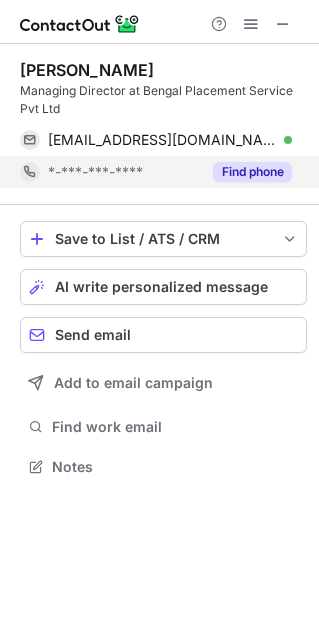 click on "Find phone" at bounding box center [252, 172] 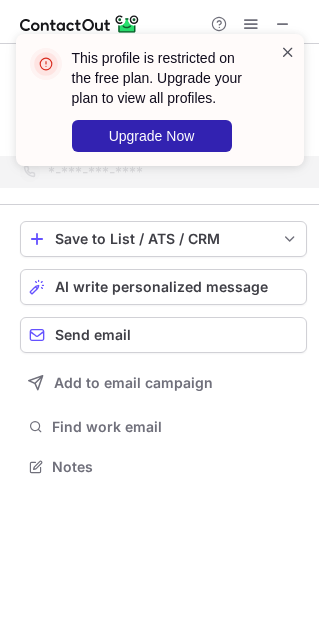 click at bounding box center (288, 52) 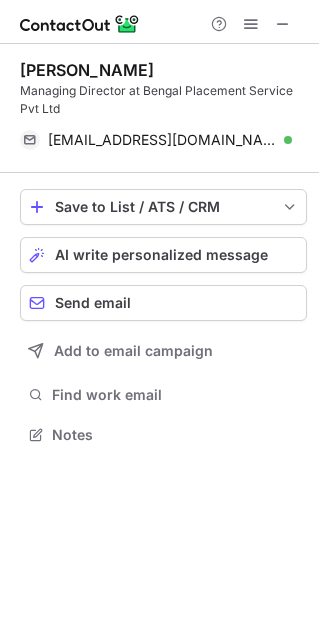 scroll, scrollTop: 420, scrollLeft: 319, axis: both 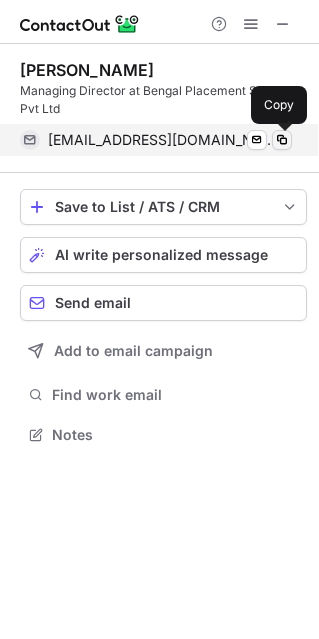 click at bounding box center [282, 140] 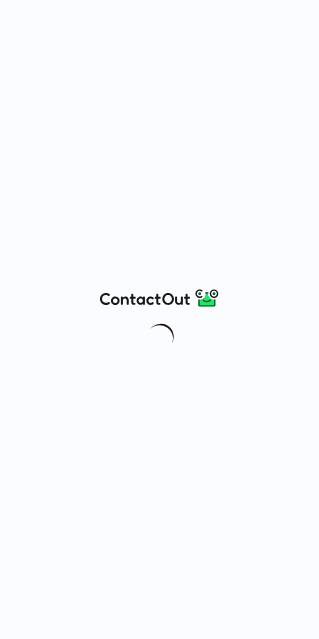 scroll, scrollTop: 0, scrollLeft: 0, axis: both 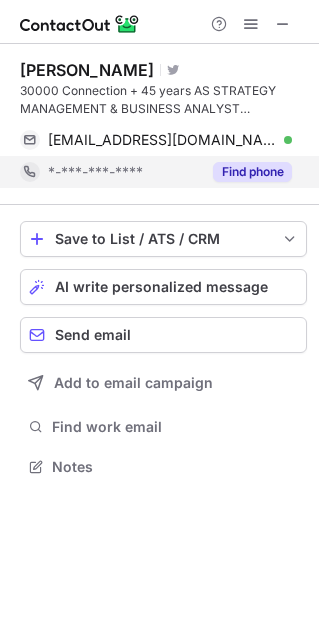 click on "Find phone" at bounding box center [252, 172] 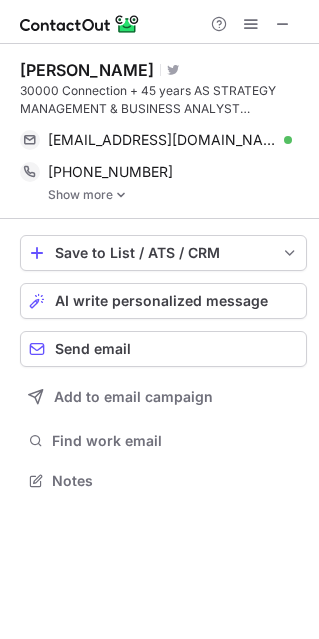 scroll, scrollTop: 9, scrollLeft: 10, axis: both 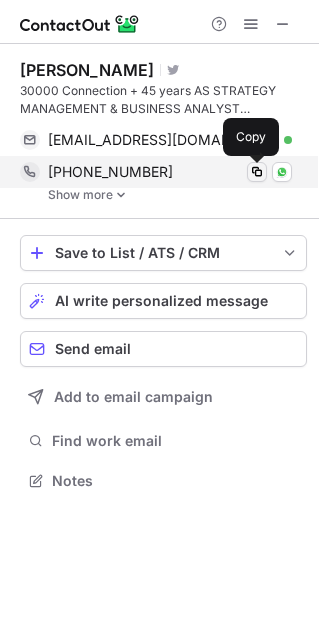 click at bounding box center (257, 172) 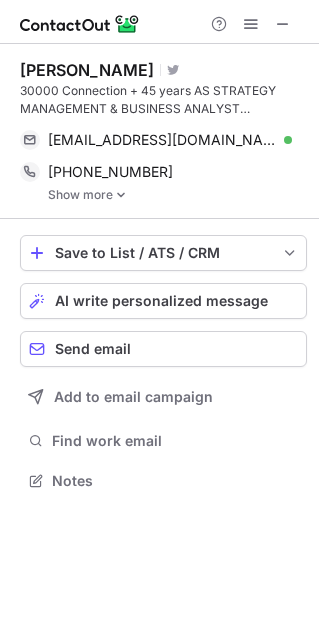 scroll, scrollTop: 466, scrollLeft: 319, axis: both 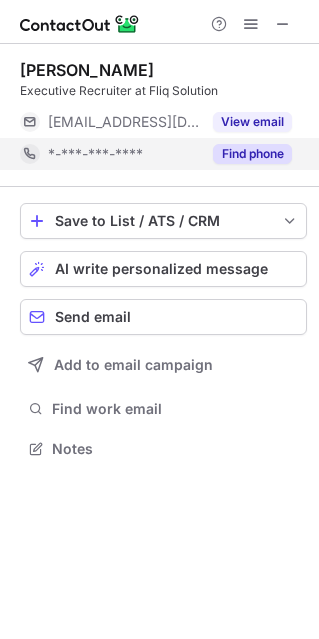 click on "Find phone" at bounding box center [252, 154] 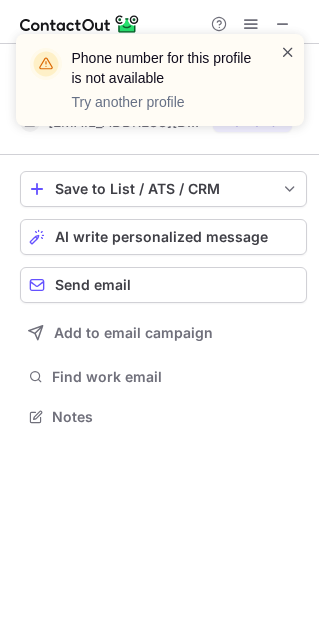 click at bounding box center (288, 52) 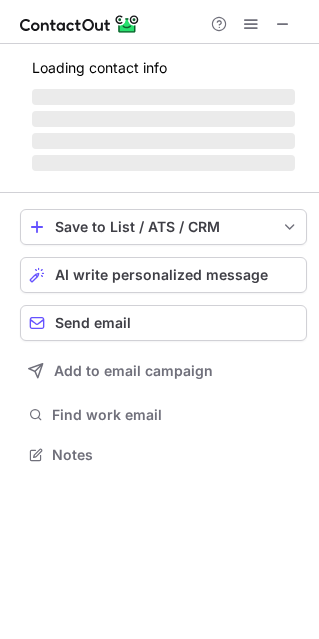 scroll, scrollTop: 434, scrollLeft: 319, axis: both 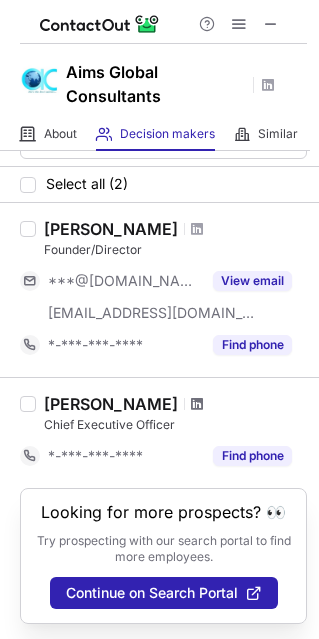 click at bounding box center [197, 404] 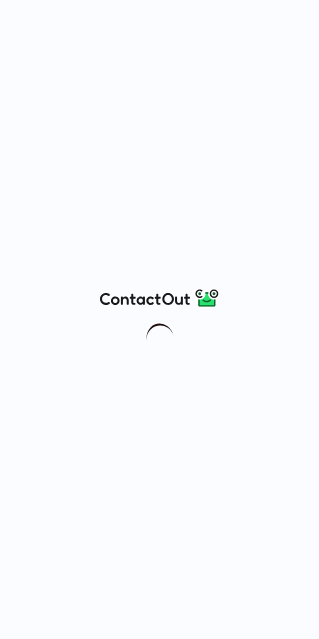 scroll, scrollTop: 0, scrollLeft: 0, axis: both 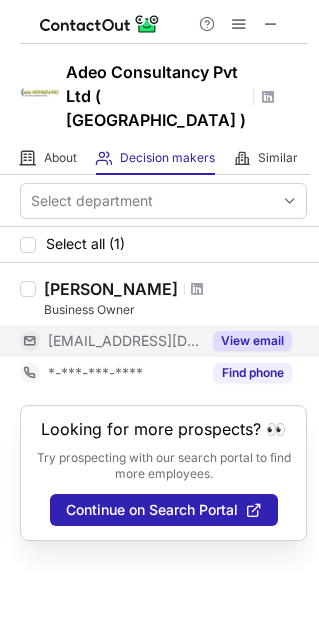 click on "View email" at bounding box center [252, 341] 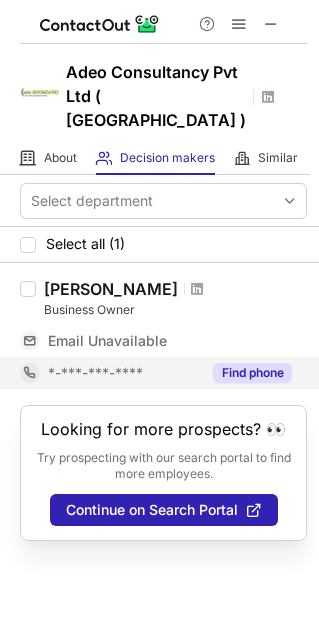 click on "Find phone" at bounding box center (246, 373) 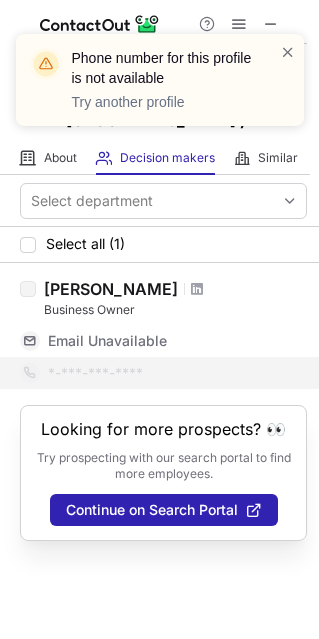 click at bounding box center [197, 289] 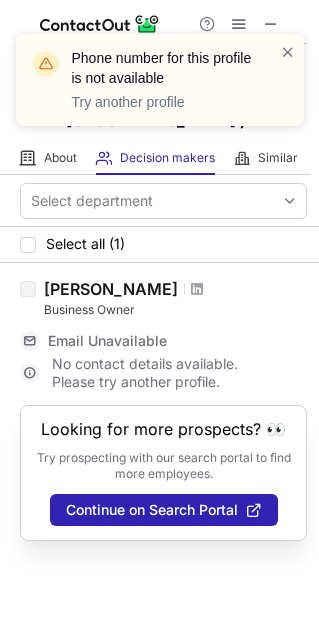 click at bounding box center (197, 289) 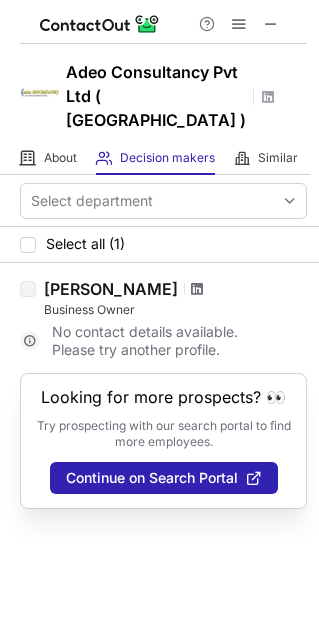click at bounding box center [197, 289] 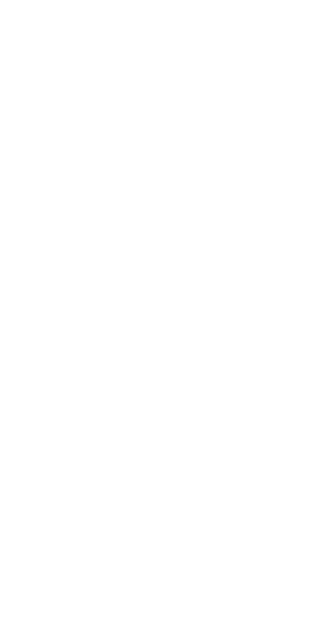 scroll, scrollTop: 0, scrollLeft: 0, axis: both 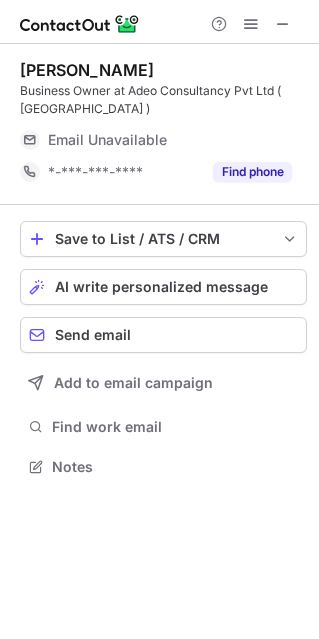 drag, startPoint x: 21, startPoint y: 76, endPoint x: 152, endPoint y: 71, distance: 131.09538 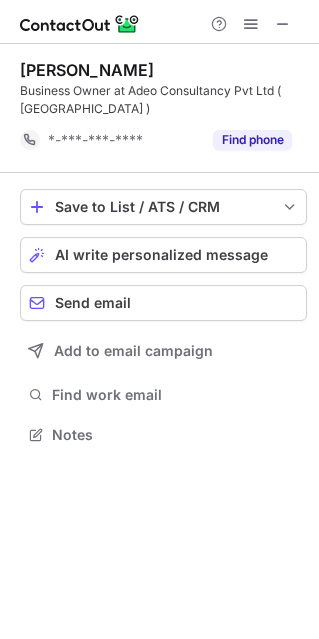 scroll, scrollTop: 420, scrollLeft: 319, axis: both 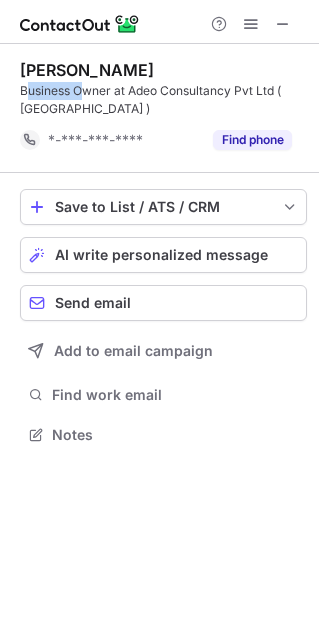 drag, startPoint x: 26, startPoint y: 94, endPoint x: 87, endPoint y: 92, distance: 61.03278 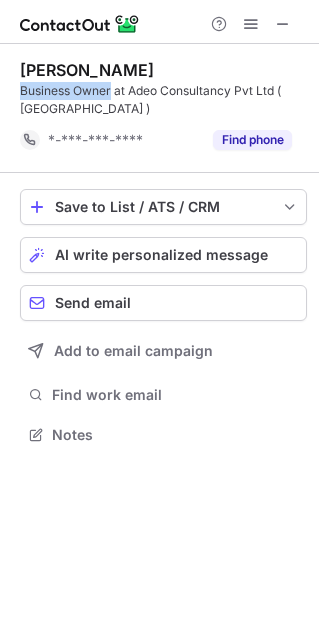 drag, startPoint x: 20, startPoint y: 94, endPoint x: 112, endPoint y: 93, distance: 92.00543 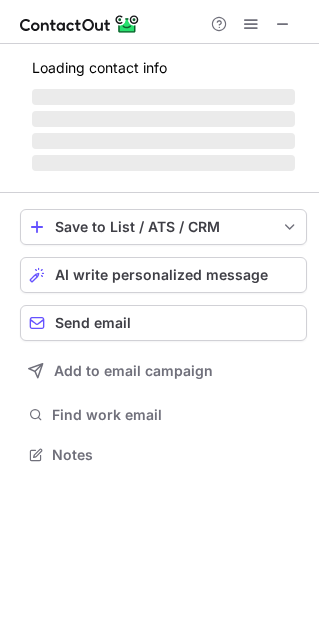 scroll, scrollTop: 442, scrollLeft: 319, axis: both 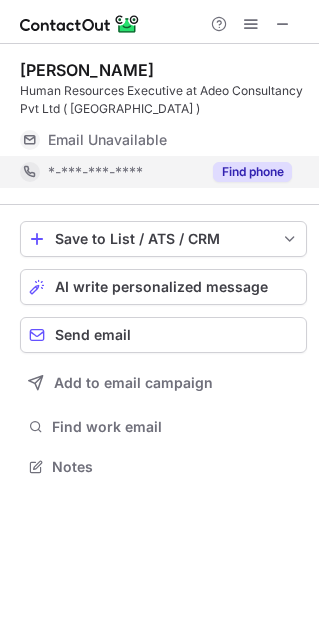 click on "Find phone" at bounding box center [252, 172] 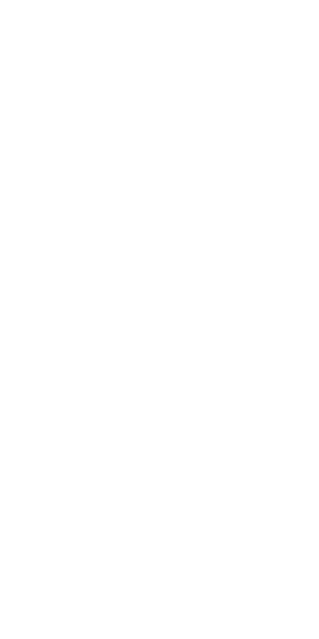 scroll, scrollTop: 0, scrollLeft: 0, axis: both 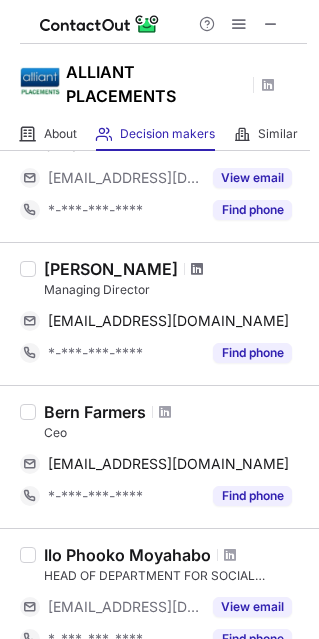 click at bounding box center (197, 269) 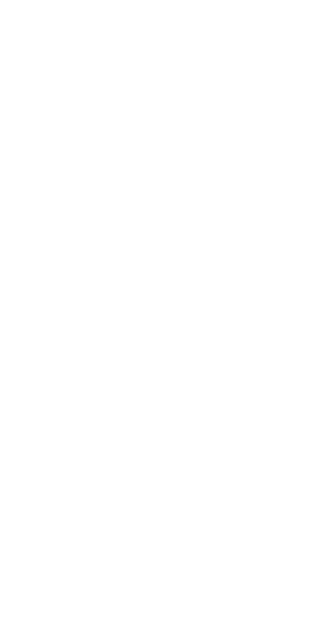 scroll, scrollTop: 0, scrollLeft: 0, axis: both 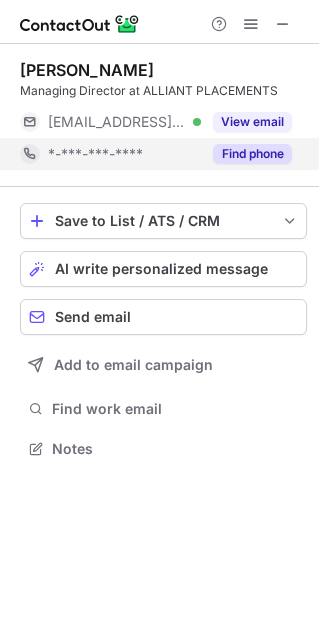 click on "Find phone" at bounding box center (252, 154) 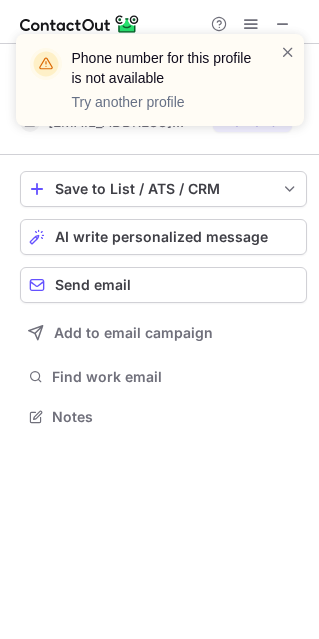 scroll, scrollTop: 402, scrollLeft: 319, axis: both 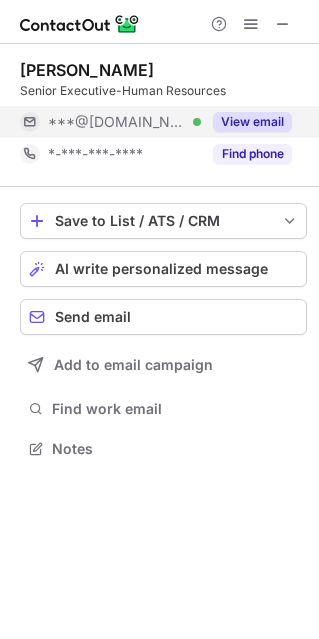 click on "View email" at bounding box center [252, 122] 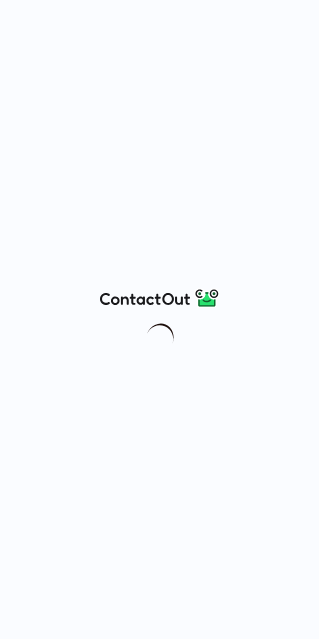 scroll, scrollTop: 0, scrollLeft: 0, axis: both 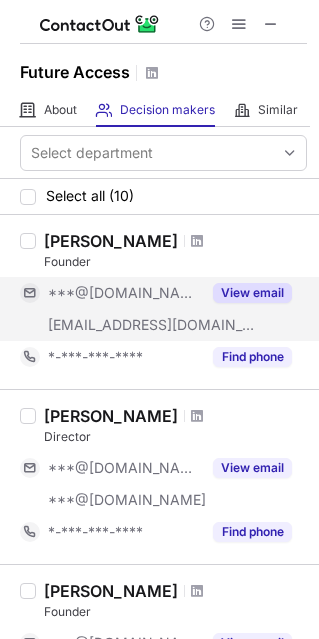 click on "View email" at bounding box center [252, 293] 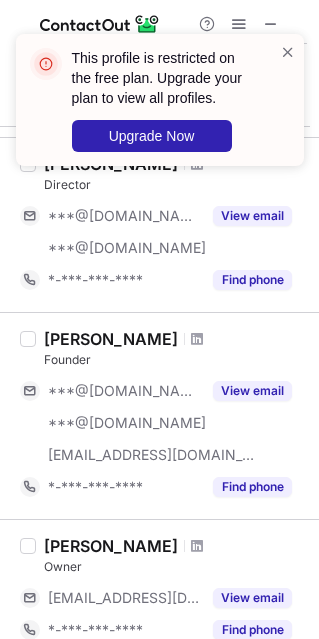 scroll, scrollTop: 210, scrollLeft: 0, axis: vertical 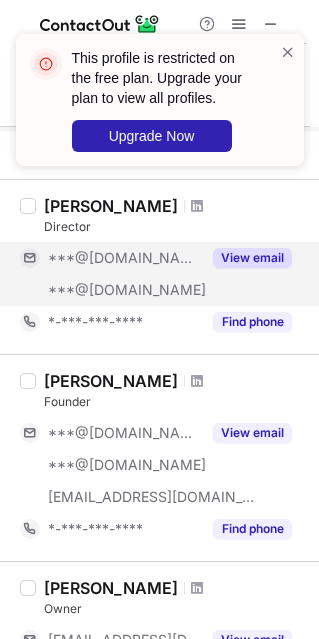 click on "View email" at bounding box center (252, 258) 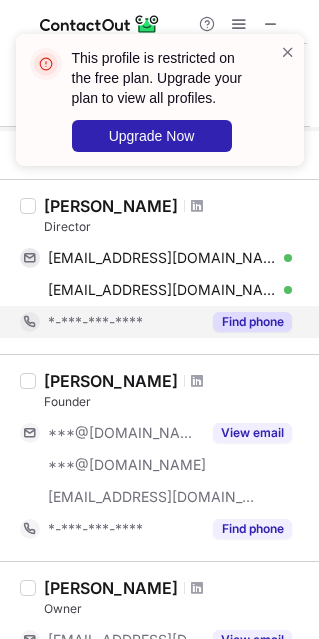 click on "Find phone" at bounding box center [252, 322] 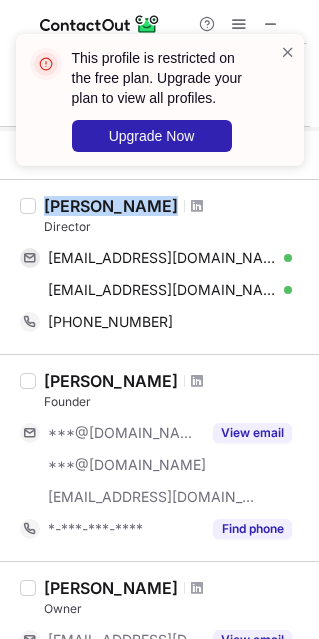 drag, startPoint x: 46, startPoint y: 208, endPoint x: 102, endPoint y: 212, distance: 56.142673 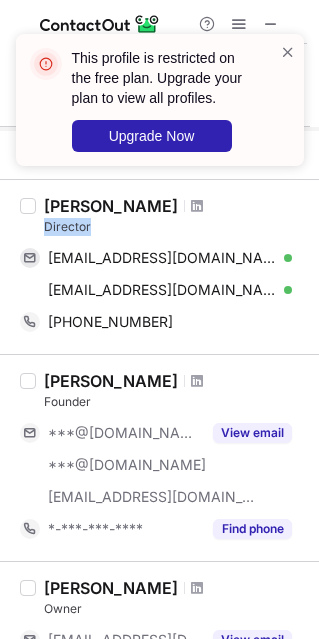 drag, startPoint x: 89, startPoint y: 228, endPoint x: 44, endPoint y: 225, distance: 45.099888 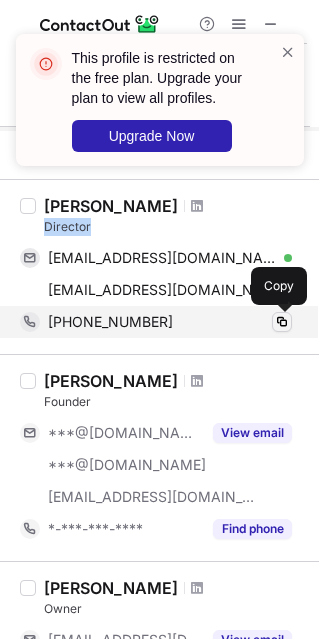 click at bounding box center (282, 322) 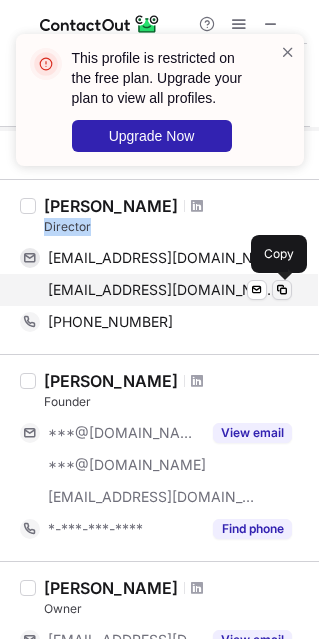 click at bounding box center [282, 290] 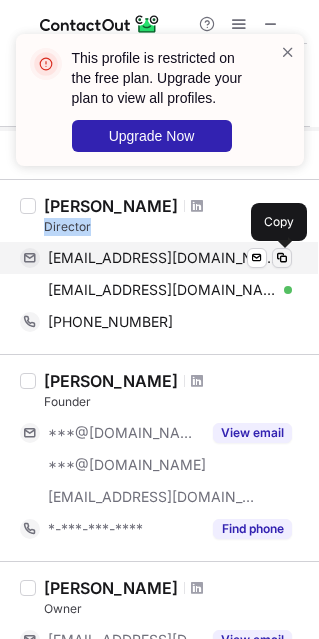 click at bounding box center (282, 258) 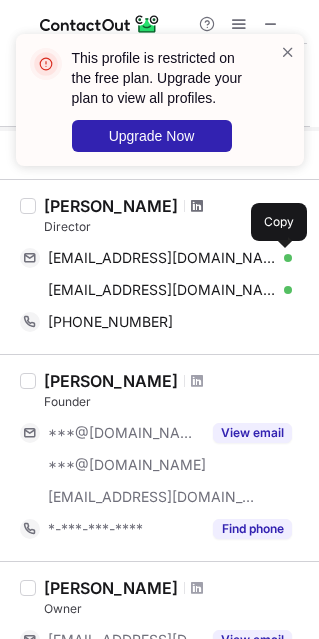 click at bounding box center (197, 206) 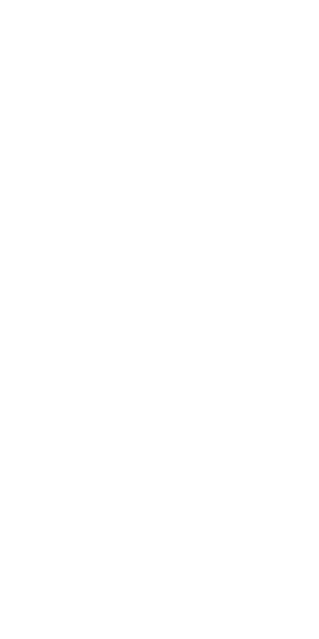 scroll, scrollTop: 0, scrollLeft: 0, axis: both 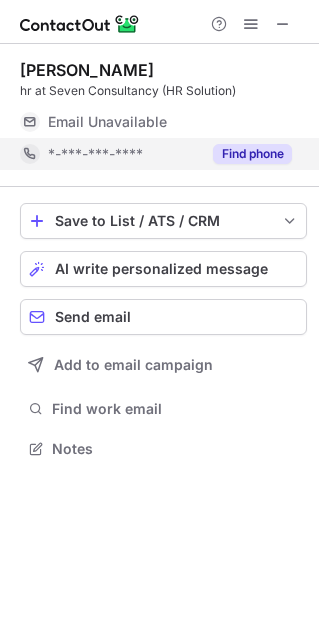 click on "Find phone" at bounding box center (246, 154) 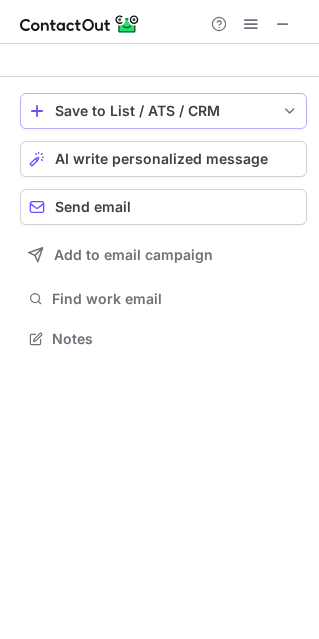 scroll, scrollTop: 442, scrollLeft: 319, axis: both 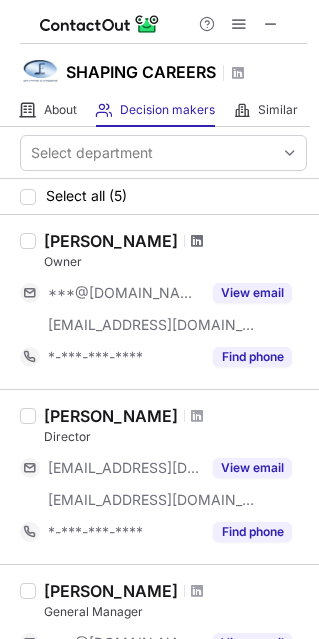 click at bounding box center [197, 241] 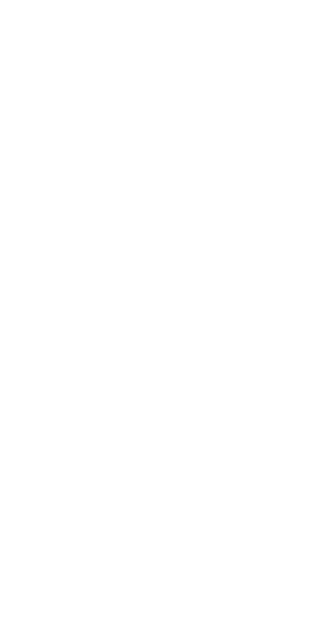 scroll, scrollTop: 0, scrollLeft: 0, axis: both 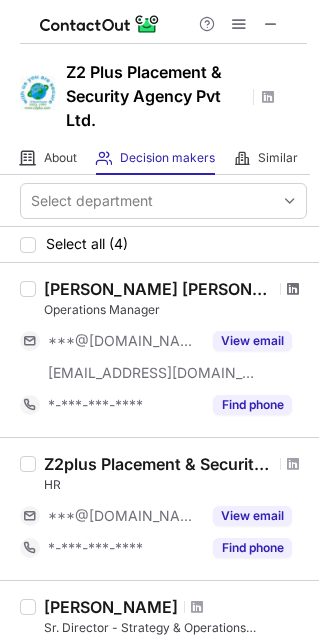 click at bounding box center [293, 289] 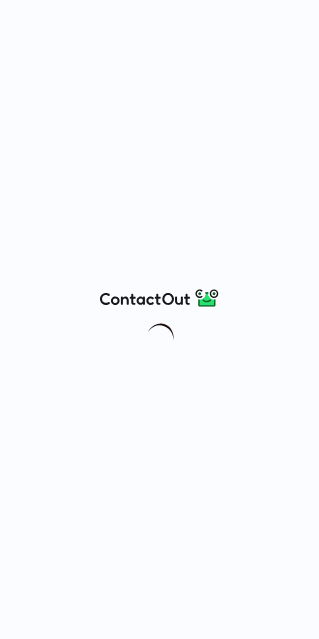 scroll, scrollTop: 0, scrollLeft: 0, axis: both 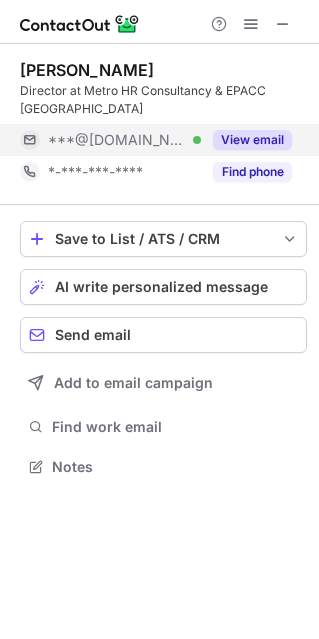 click on "View email" at bounding box center [252, 140] 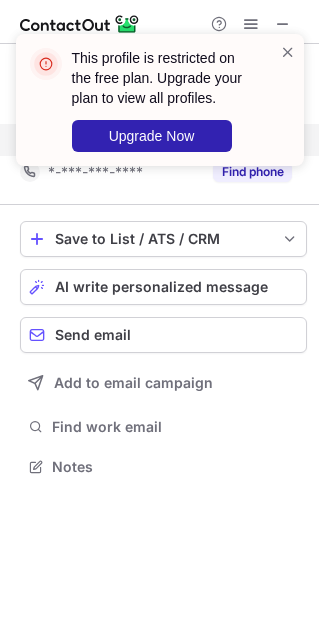 scroll, scrollTop: 442, scrollLeft: 319, axis: both 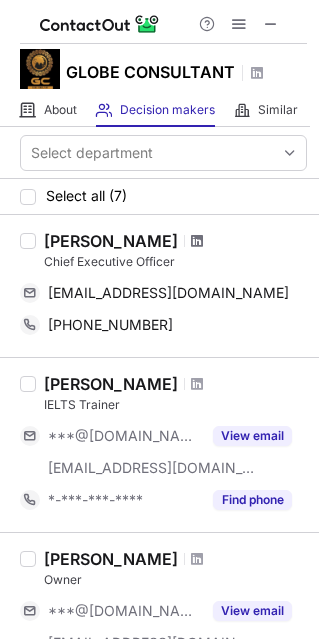 click at bounding box center (197, 241) 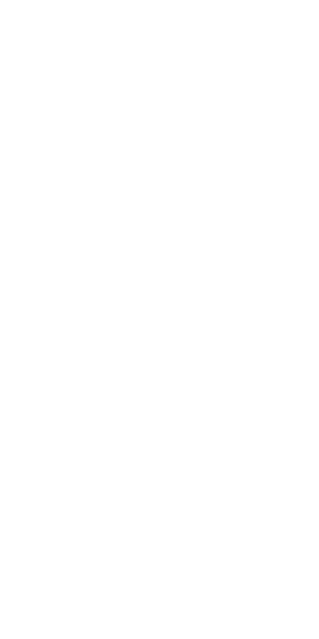 scroll, scrollTop: 0, scrollLeft: 0, axis: both 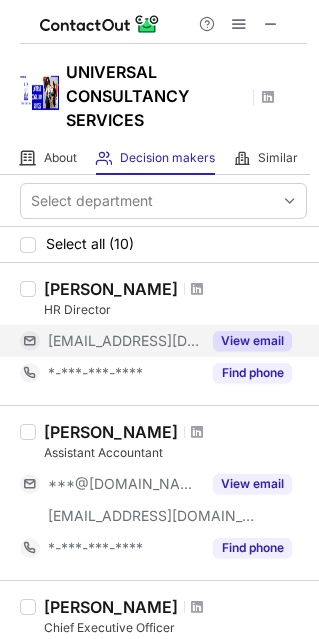 click on "View email" at bounding box center [252, 341] 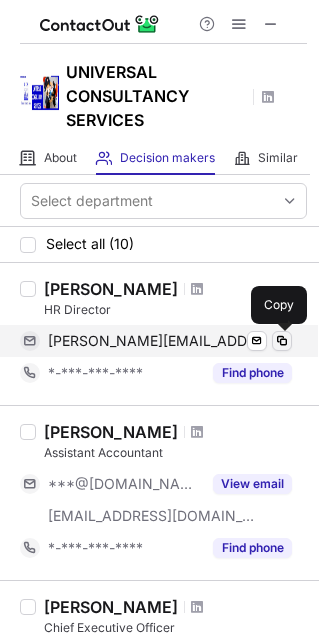 click at bounding box center [282, 341] 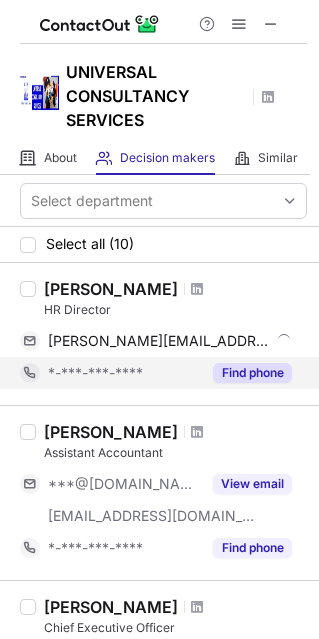 click on "Find phone" at bounding box center [252, 373] 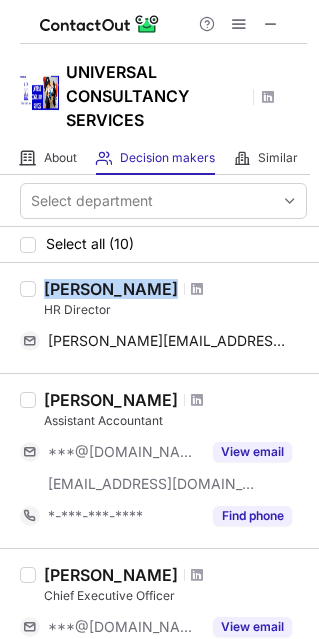 drag, startPoint x: 43, startPoint y: 290, endPoint x: 152, endPoint y: 293, distance: 109.041275 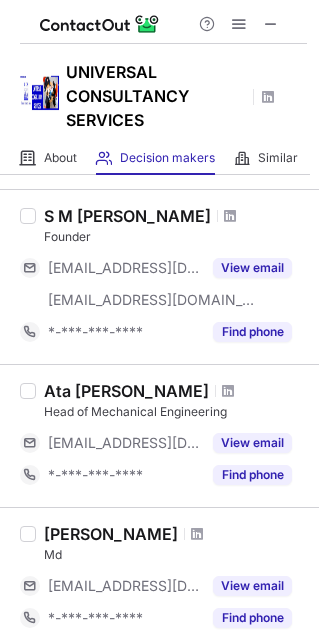 scroll, scrollTop: 1297, scrollLeft: 0, axis: vertical 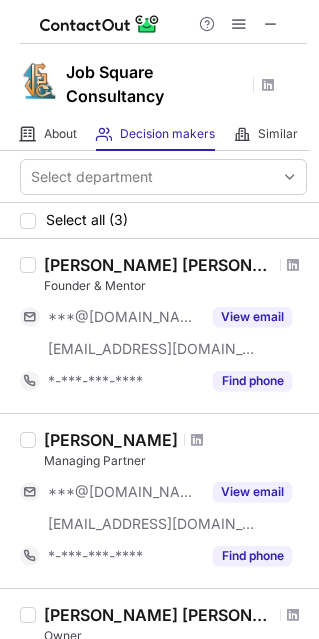 click on "[PERSON_NAME] [PERSON_NAME]" at bounding box center [175, 265] 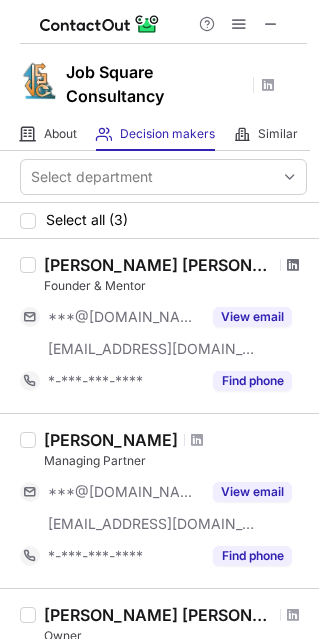 click at bounding box center [293, 265] 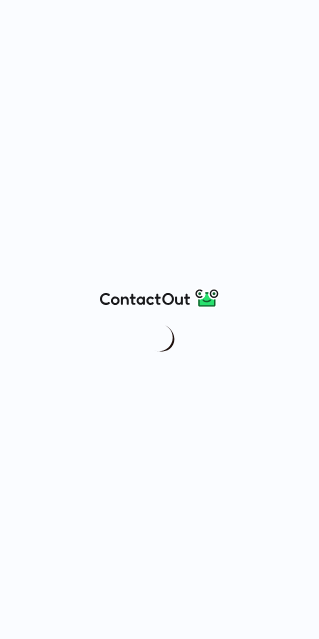 scroll, scrollTop: 0, scrollLeft: 0, axis: both 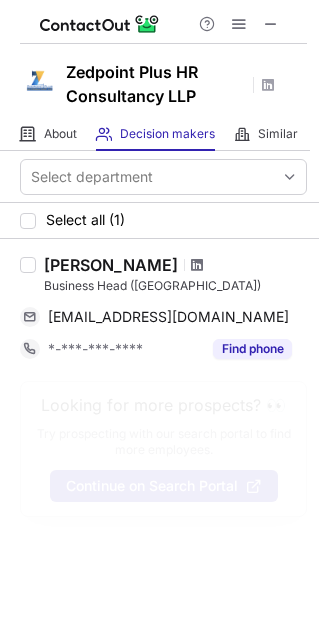 click at bounding box center [197, 265] 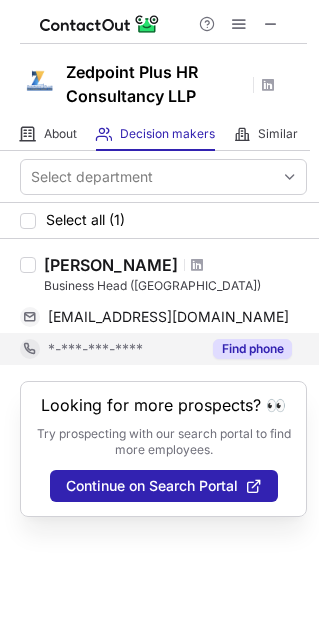 click on "Find phone" at bounding box center (252, 349) 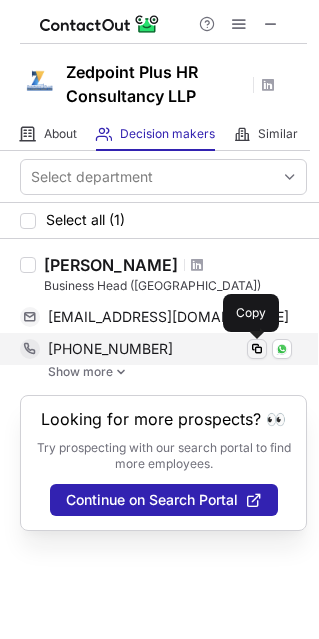 click at bounding box center [257, 349] 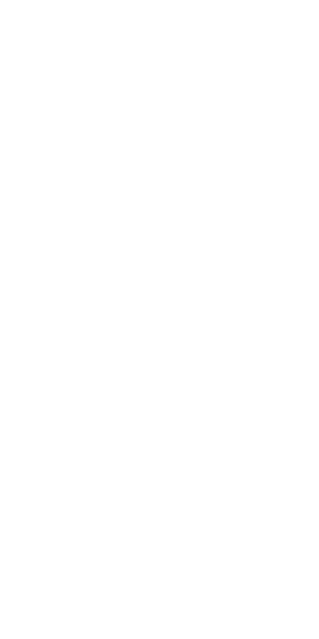 scroll, scrollTop: 0, scrollLeft: 0, axis: both 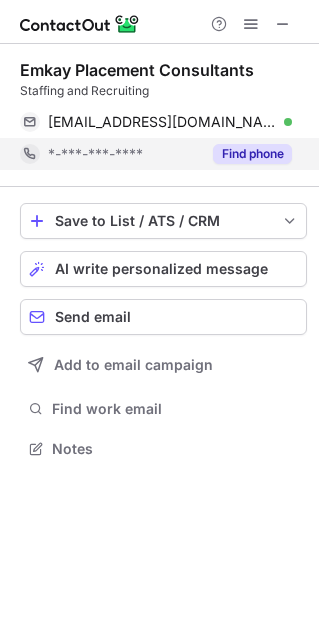 click on "Find phone" at bounding box center [252, 154] 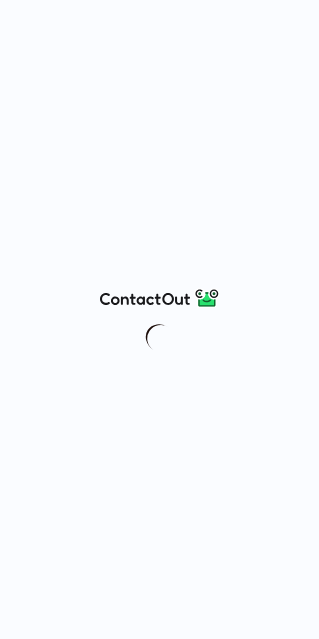scroll, scrollTop: 0, scrollLeft: 0, axis: both 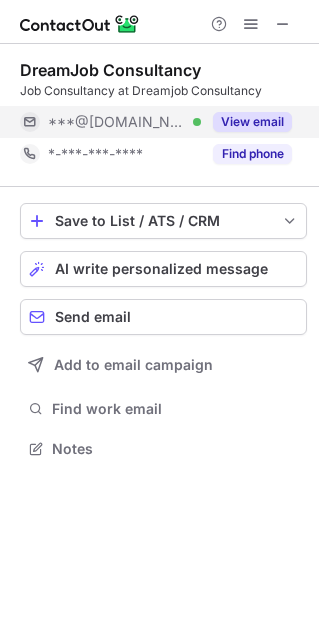 click on "View email" at bounding box center [252, 122] 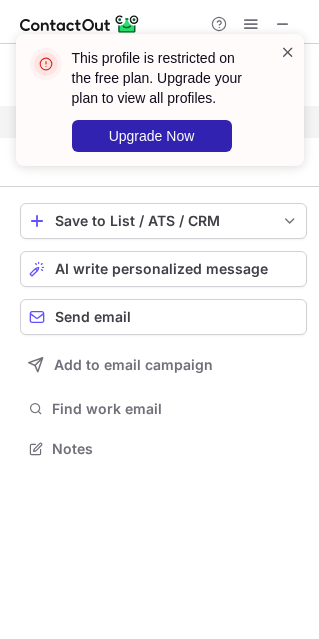click at bounding box center (288, 52) 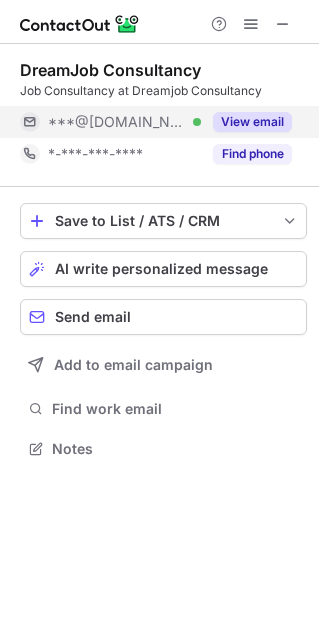 scroll, scrollTop: 442, scrollLeft: 319, axis: both 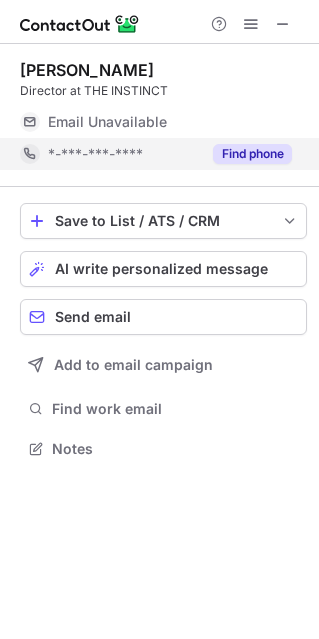 click on "Find phone" at bounding box center (252, 154) 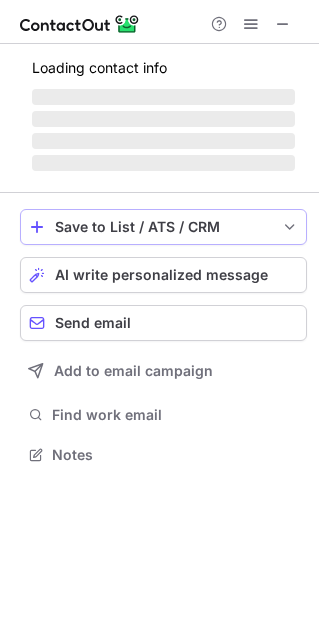 scroll, scrollTop: 442, scrollLeft: 319, axis: both 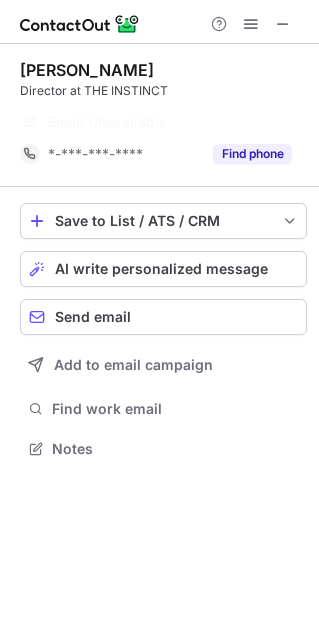 drag, startPoint x: 20, startPoint y: 70, endPoint x: 226, endPoint y: 56, distance: 206.47517 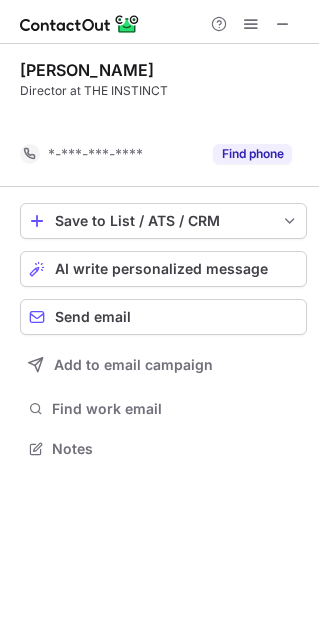 scroll, scrollTop: 402, scrollLeft: 319, axis: both 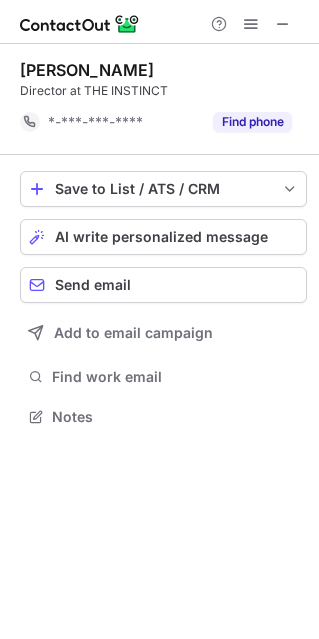 copy on "Sumit Kumar Sarkar" 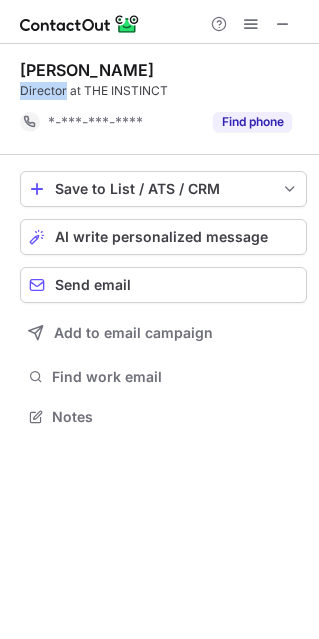 drag, startPoint x: 15, startPoint y: 90, endPoint x: 65, endPoint y: 91, distance: 50.01 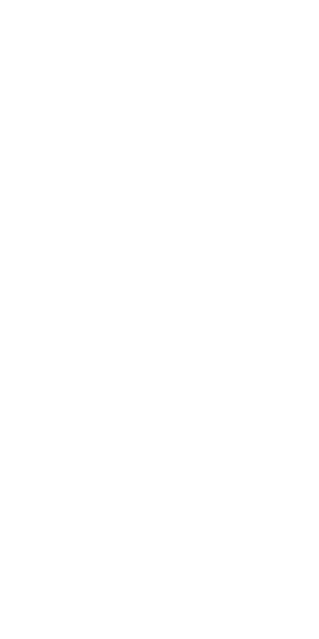 scroll, scrollTop: 0, scrollLeft: 0, axis: both 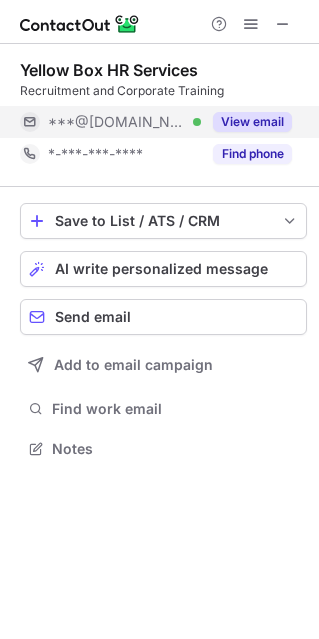 click on "View email" at bounding box center (246, 122) 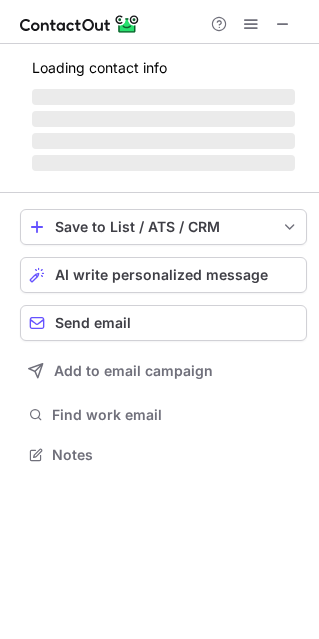 scroll, scrollTop: 10, scrollLeft: 10, axis: both 